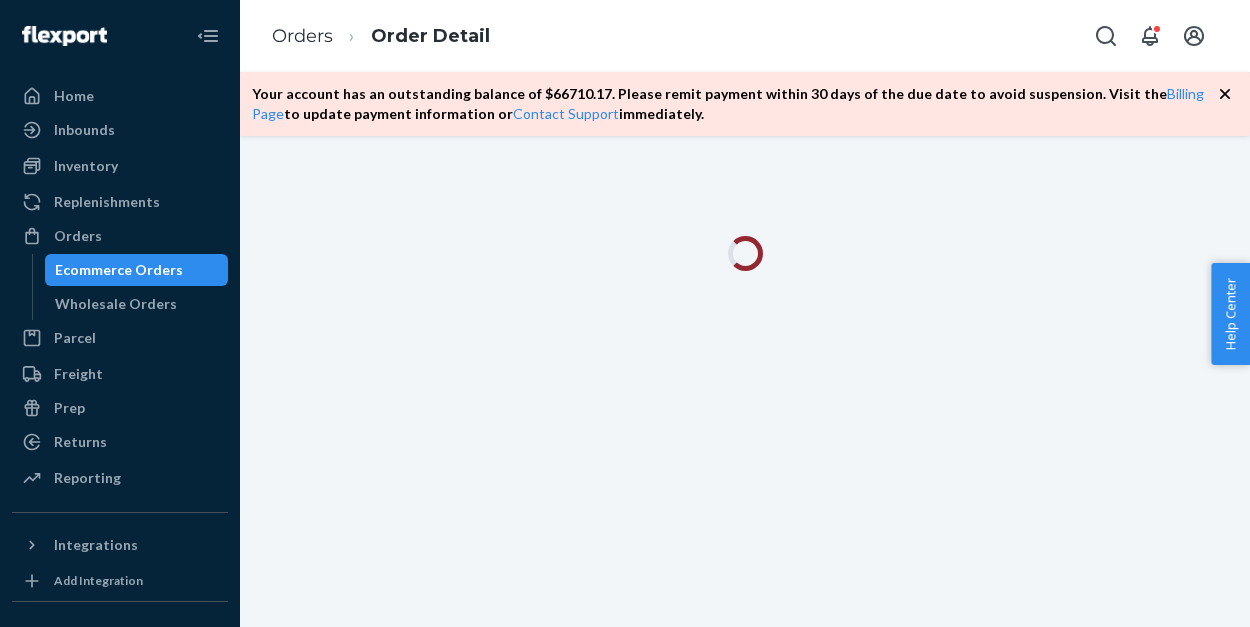 scroll, scrollTop: 0, scrollLeft: 0, axis: both 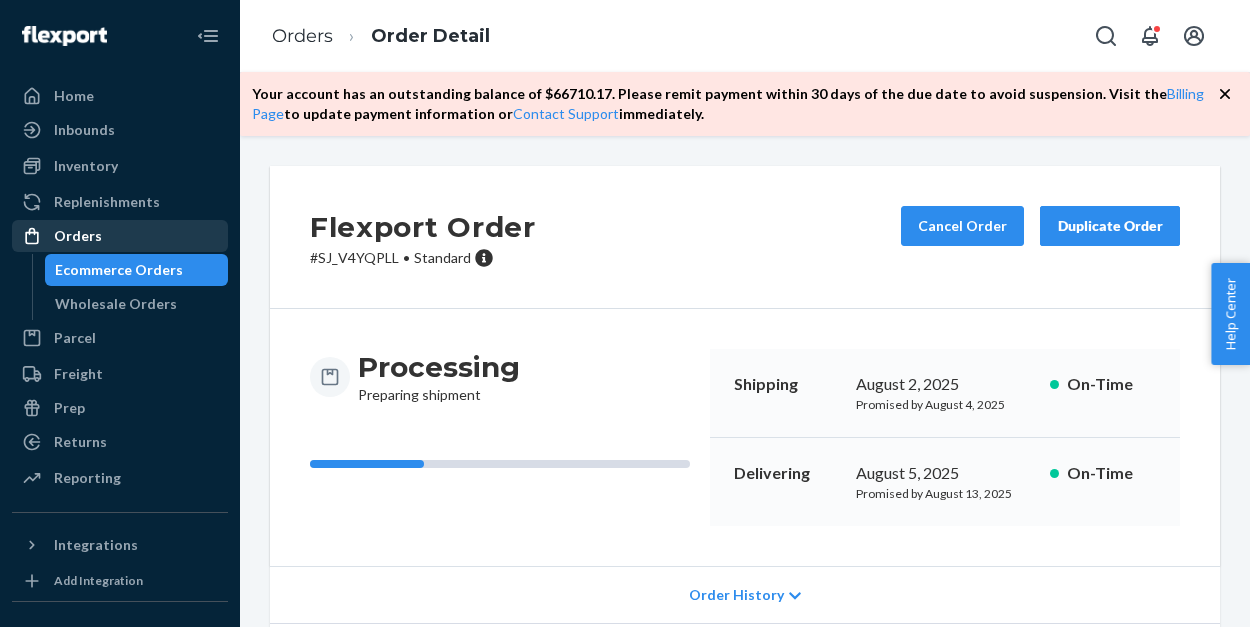 click on "Orders" at bounding box center [78, 236] 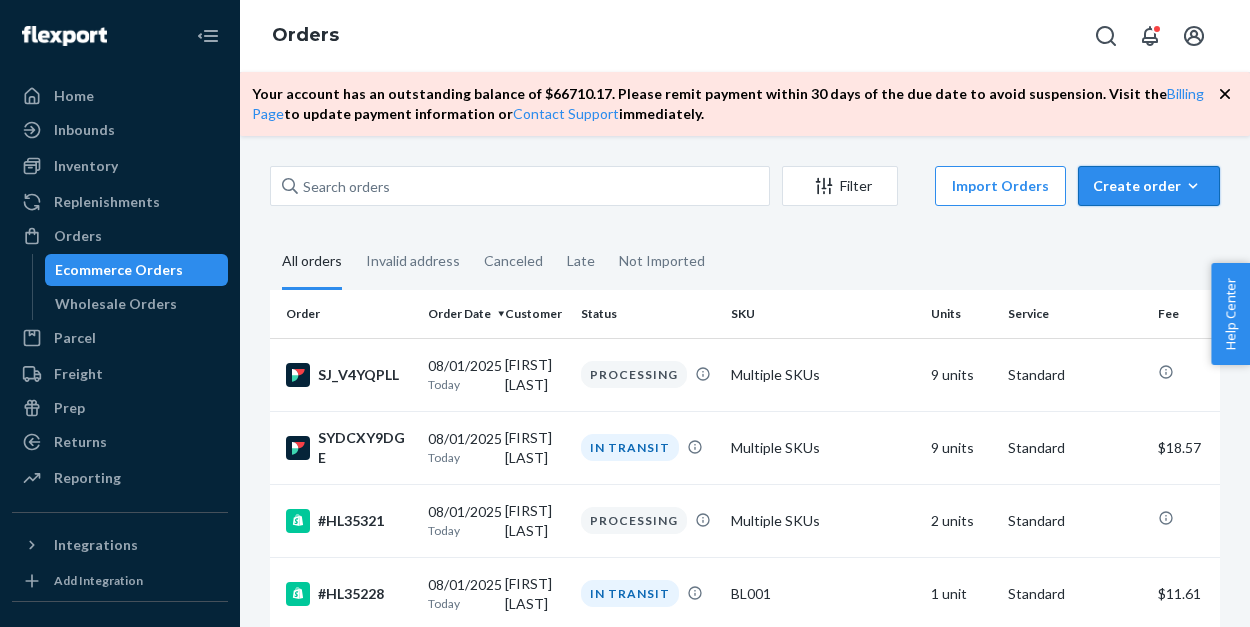 click on "Create order" at bounding box center [1149, 186] 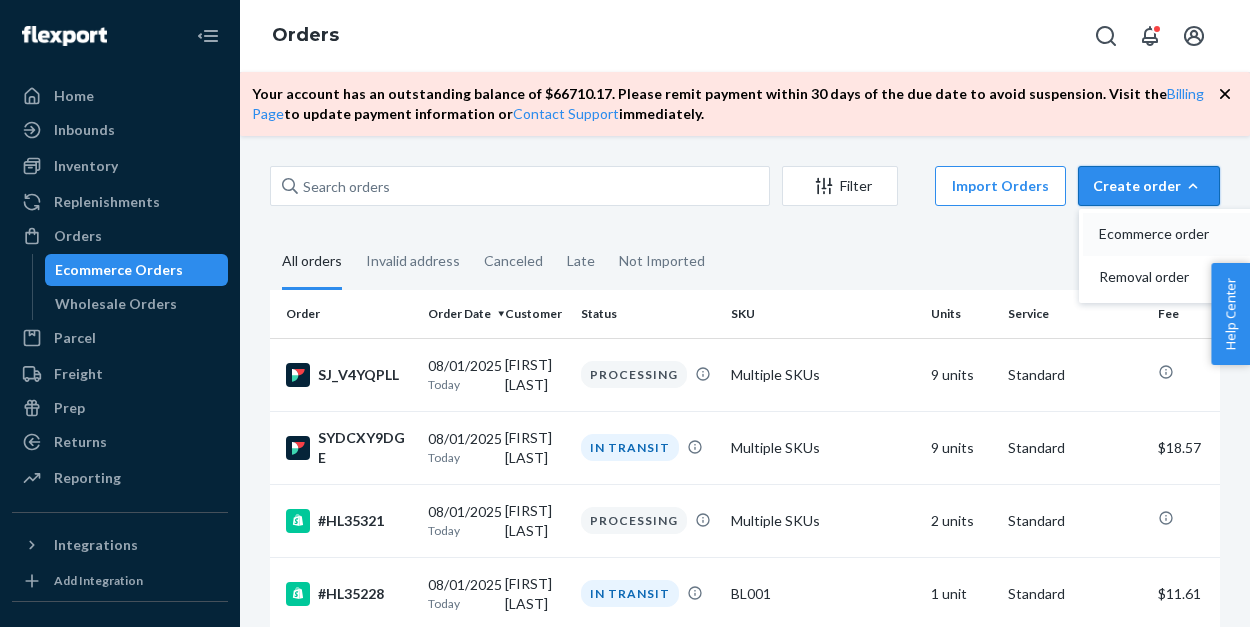 click on "Ecommerce order" at bounding box center [1161, 234] 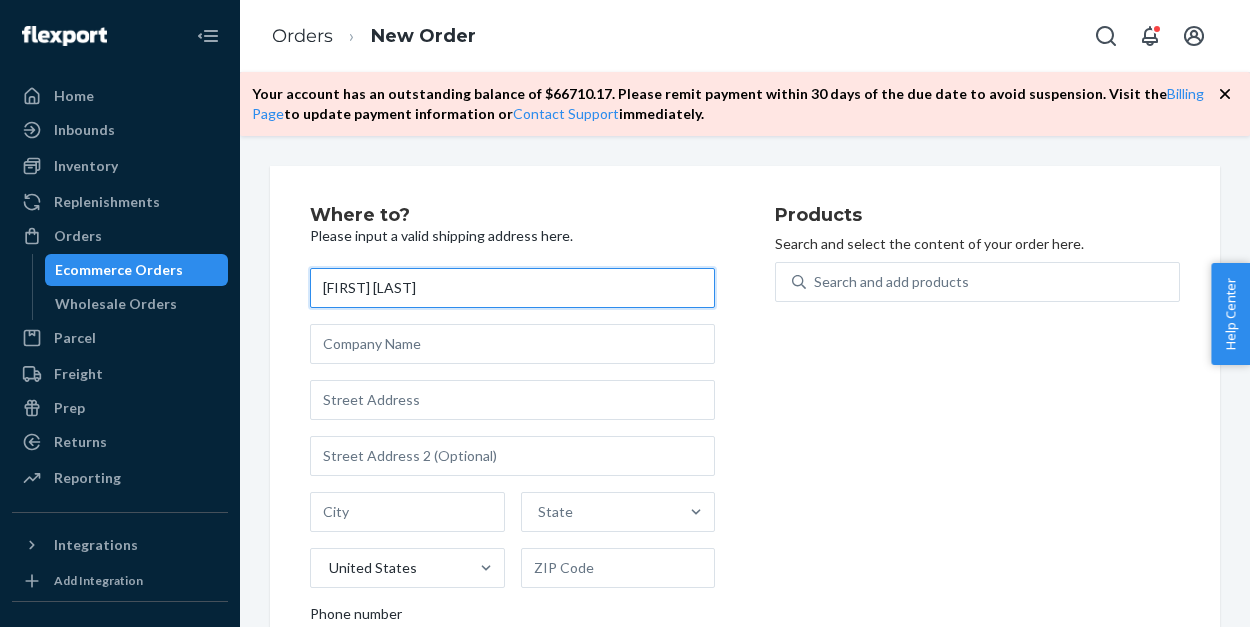 type on "[FIRST] [LAST]" 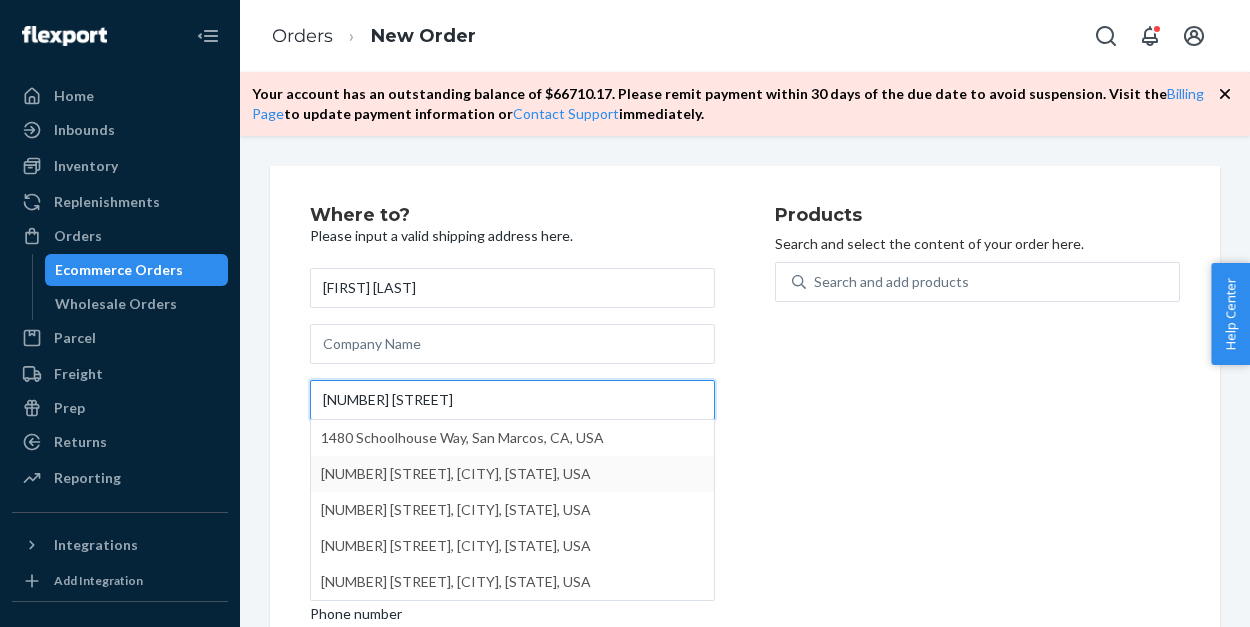 type on "[NUMBER] [STREET]" 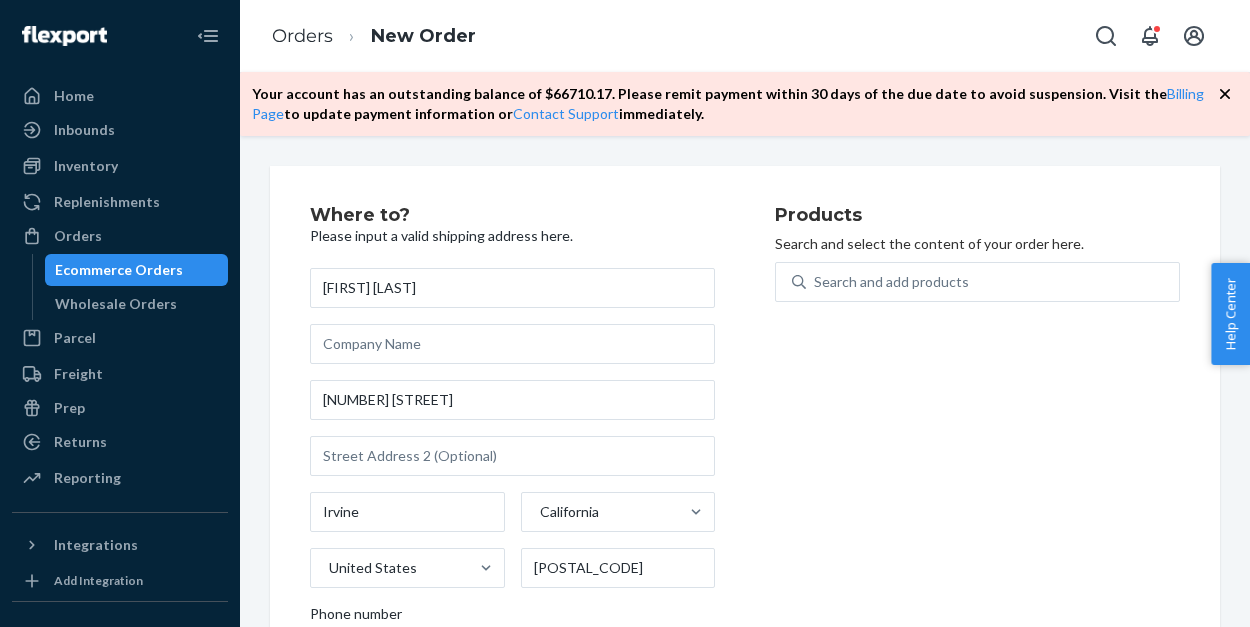 type on "Irvine" 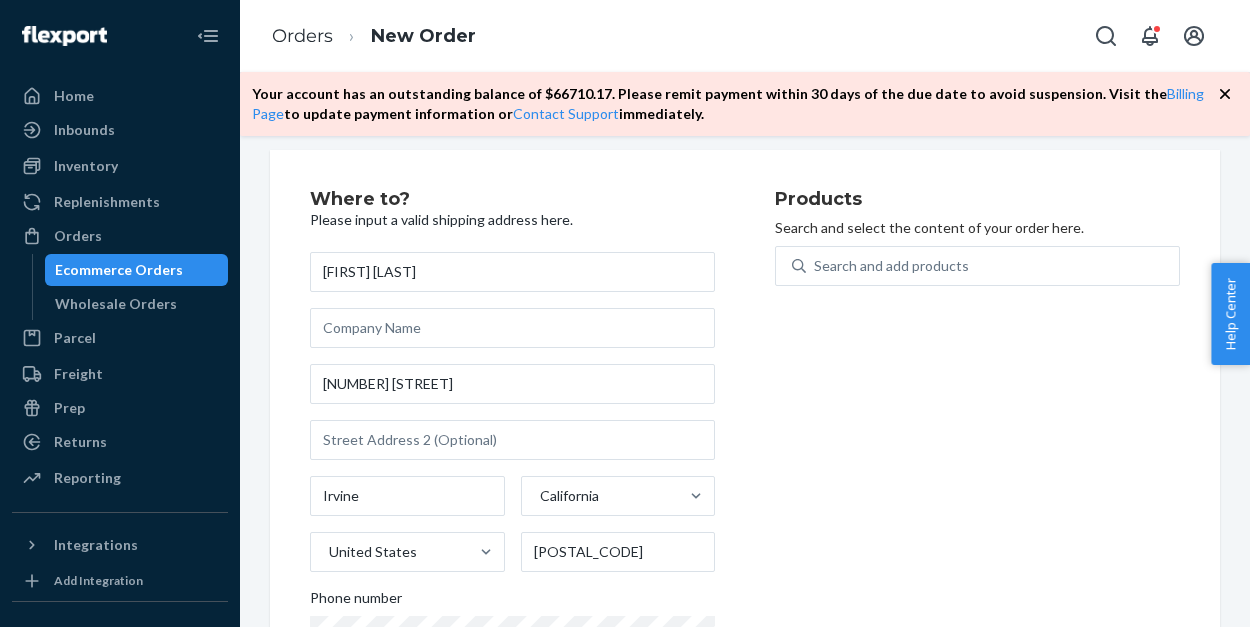 scroll, scrollTop: 14, scrollLeft: 0, axis: vertical 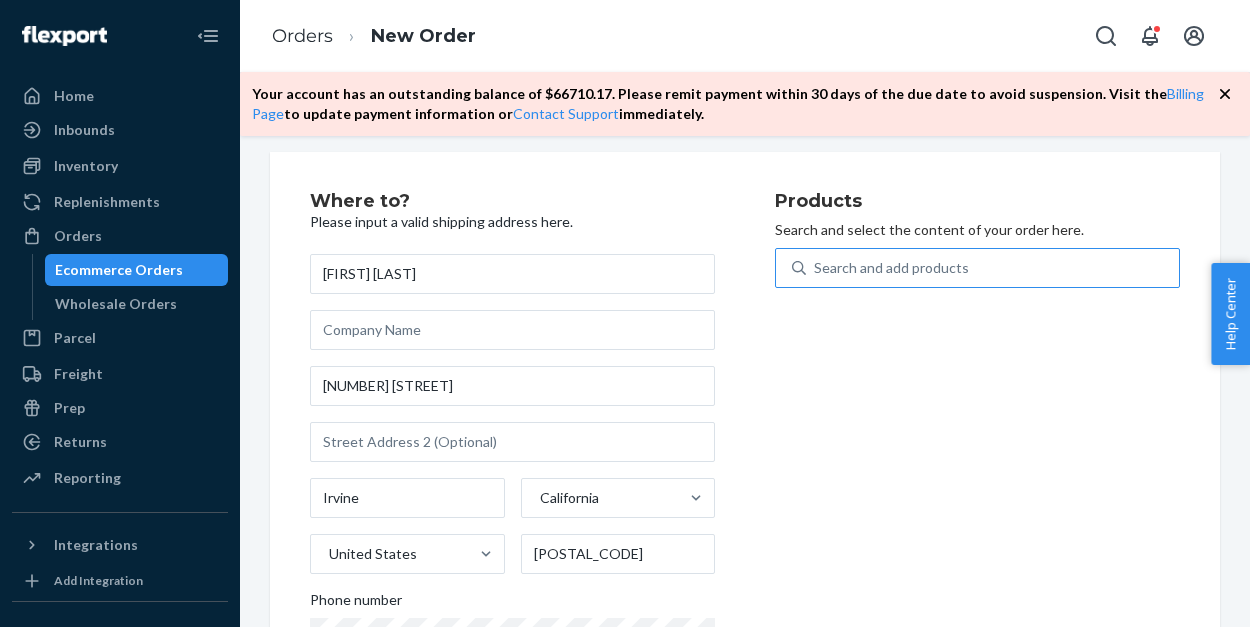 click on "Search and add products" at bounding box center (891, 268) 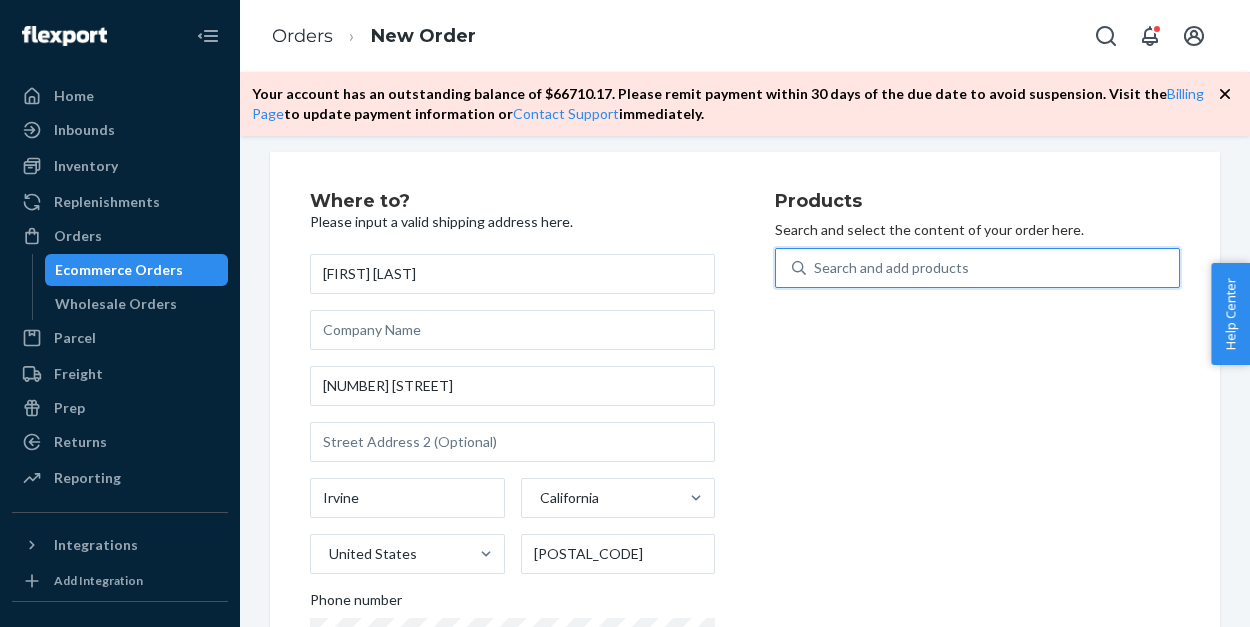 type on "b" 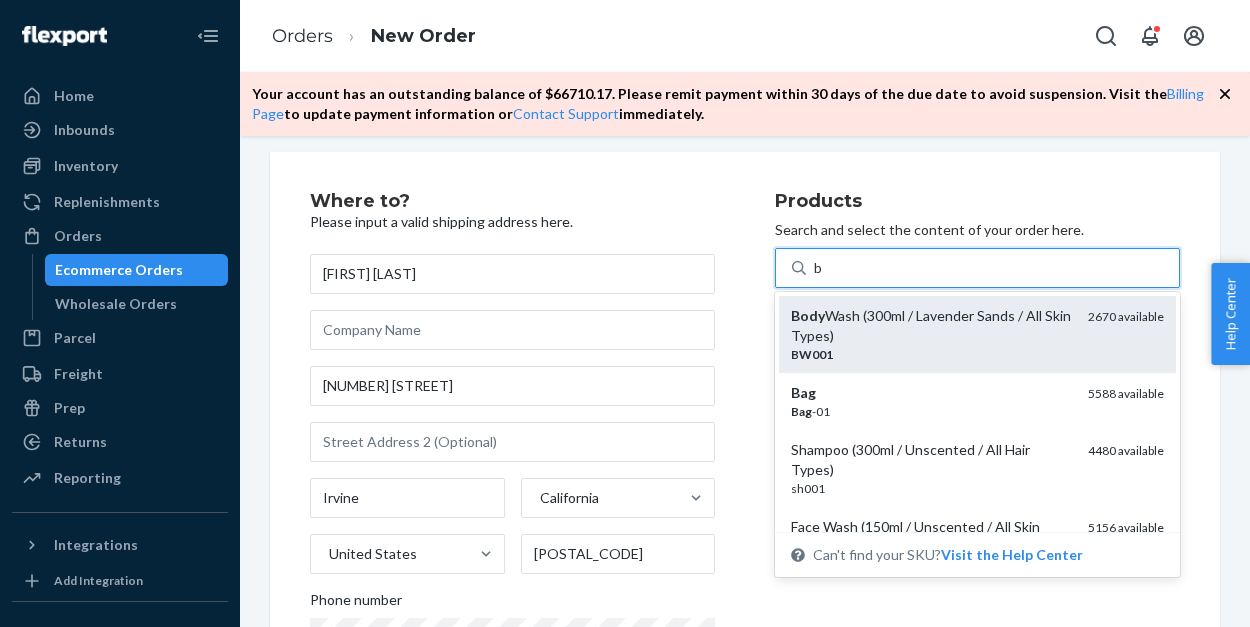 click on "Body  Wash (300ml / Lavender Sands / All Skin Types)" at bounding box center [931, 326] 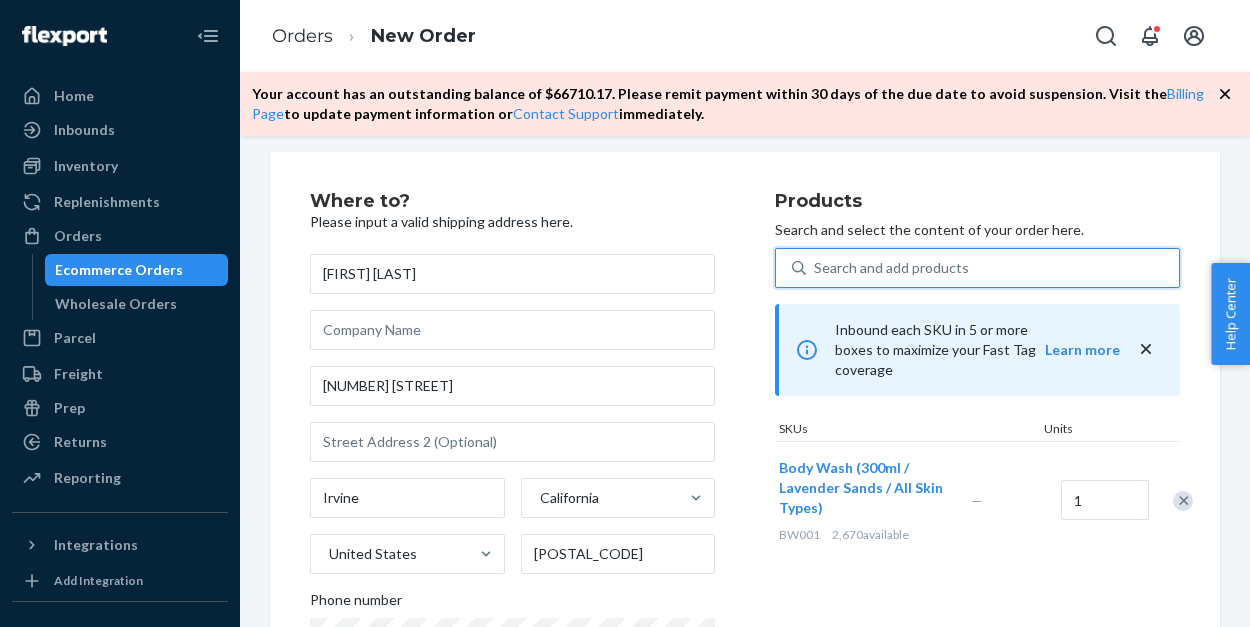 click on "Search and add products" at bounding box center [891, 268] 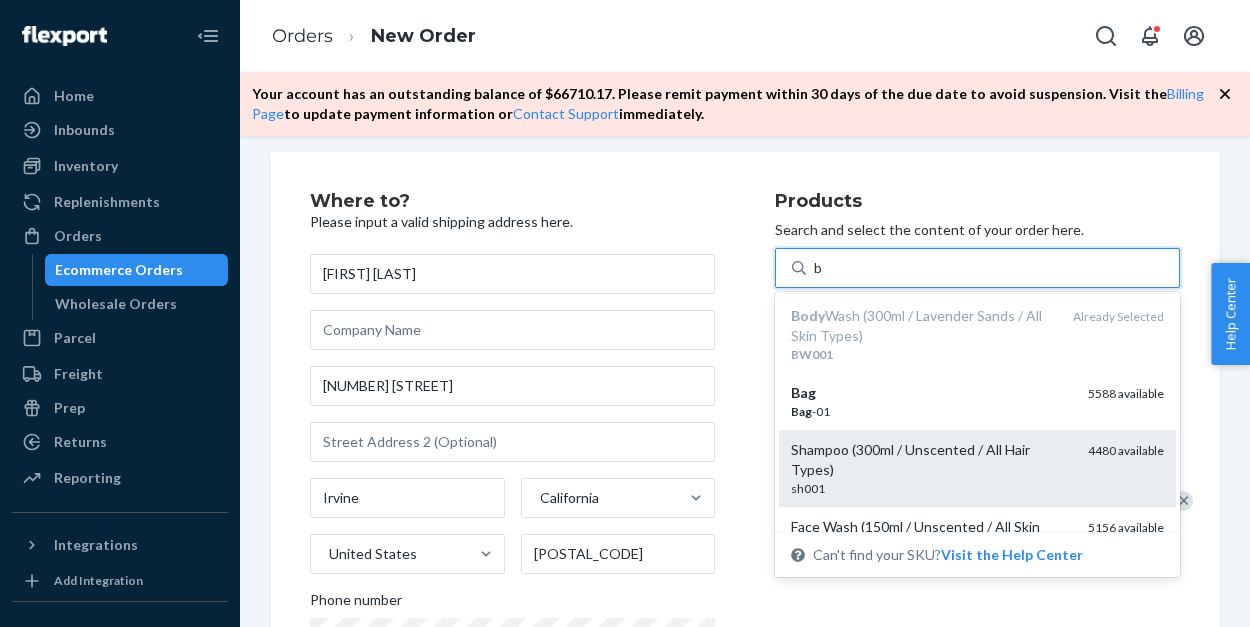 click on "sh001" at bounding box center (931, 488) 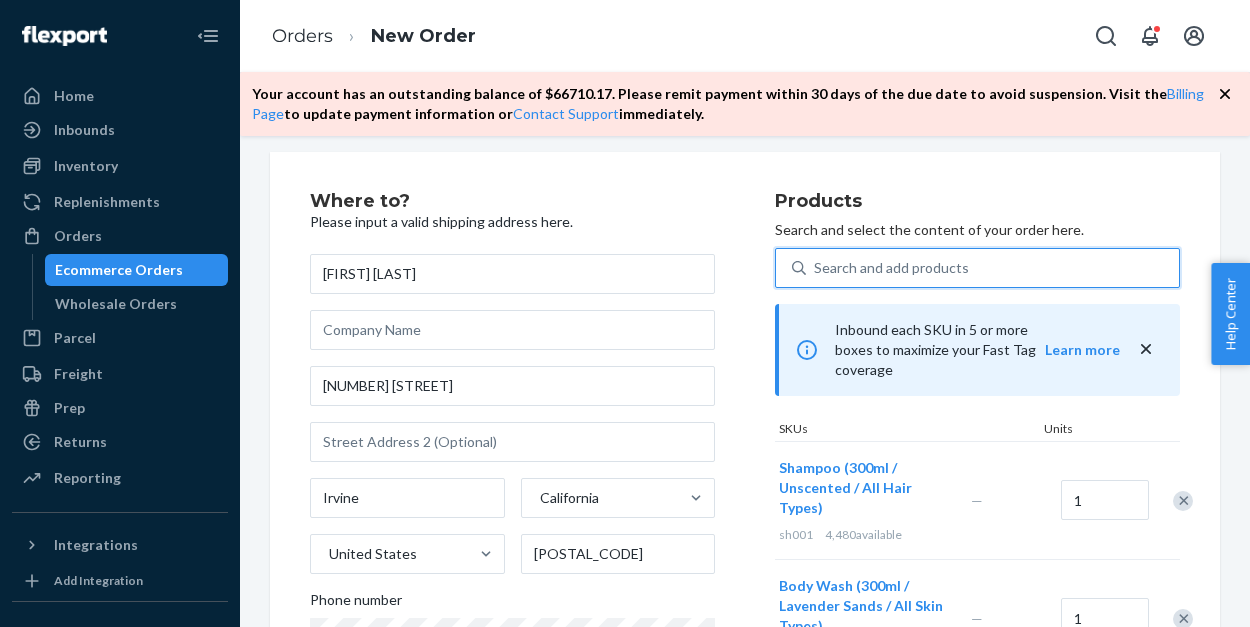 click on "Search and add products" at bounding box center (891, 268) 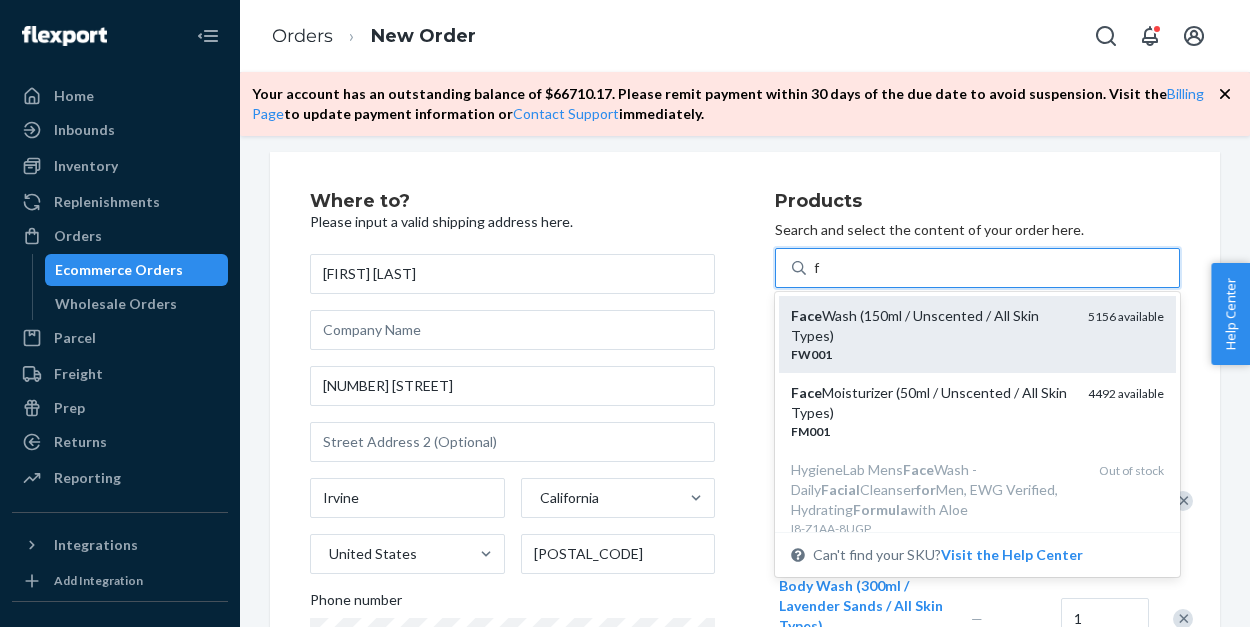 click on "Face  Wash (150ml / Unscented / All Skin Types)" at bounding box center [931, 326] 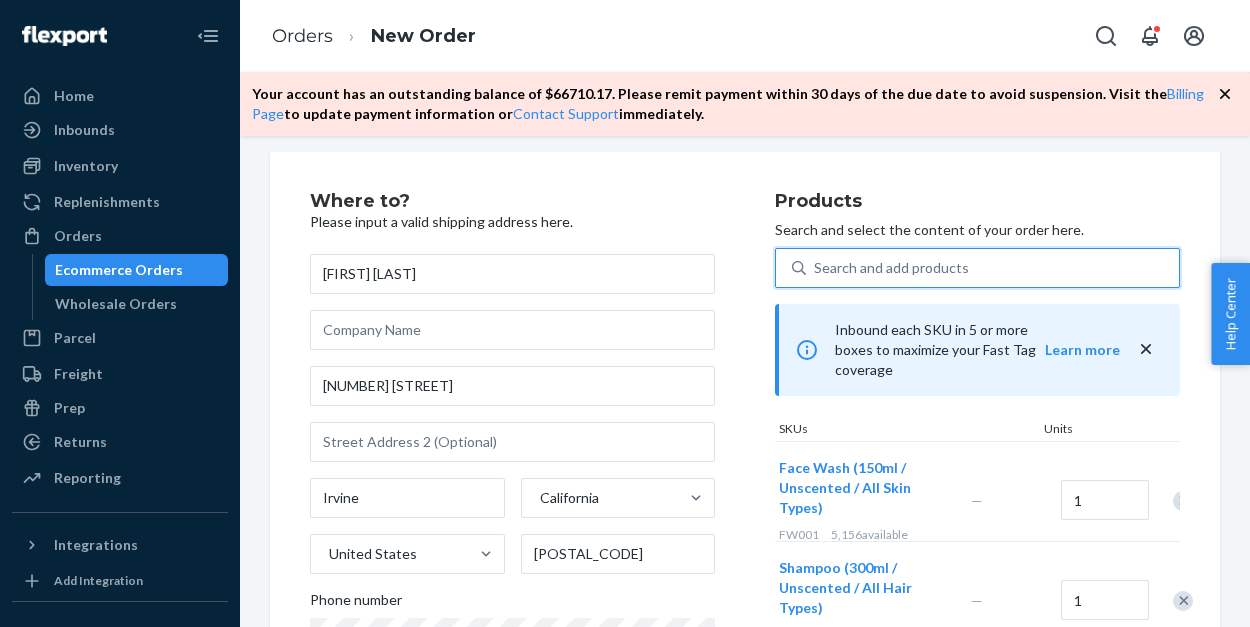 click on "Search and add products" at bounding box center (891, 268) 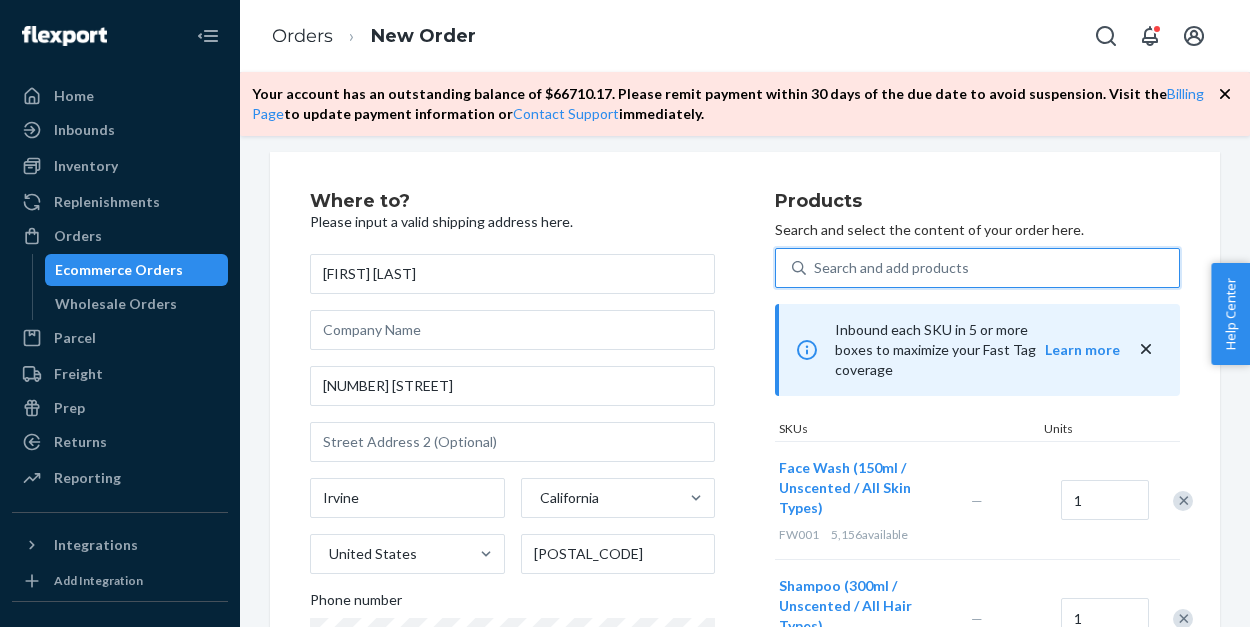 type on "f" 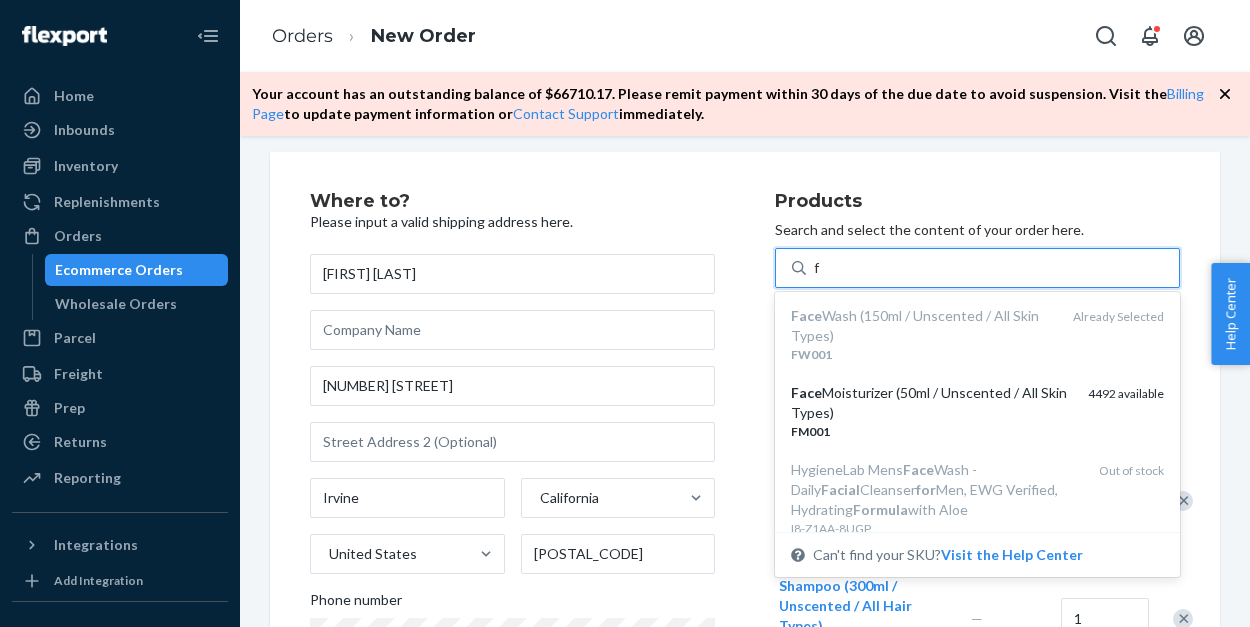 click on "Face  Moisturizer (50ml / Unscented / All Skin Types)" at bounding box center (931, 403) 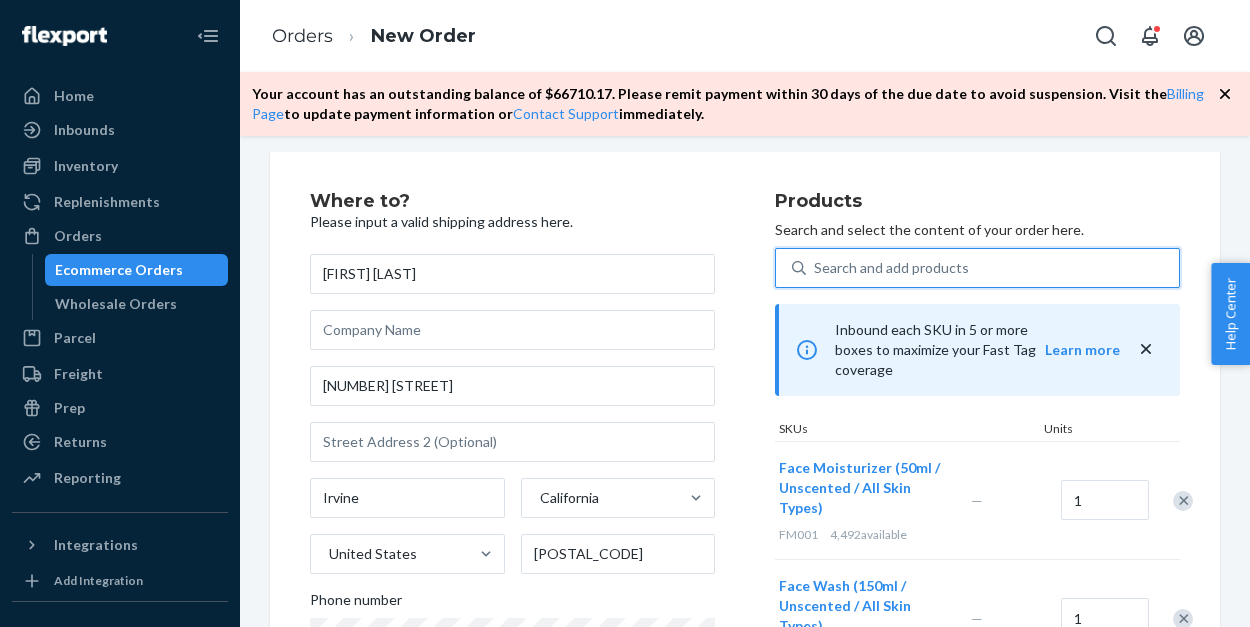 click on "Search and add products" at bounding box center [891, 268] 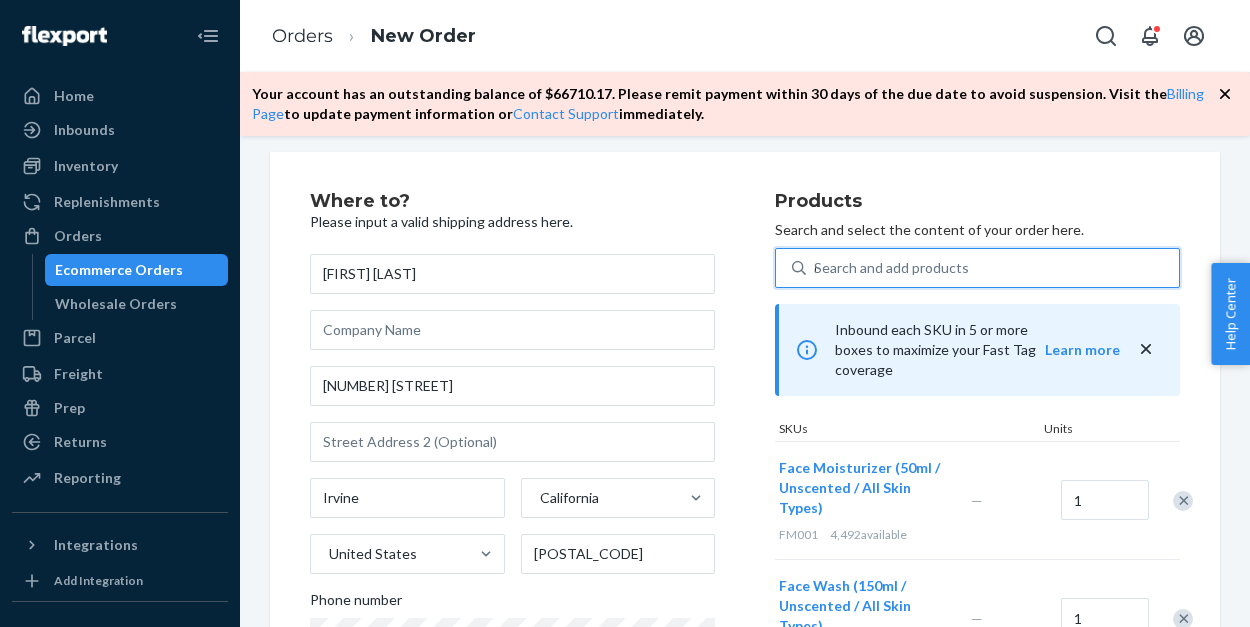 type on "de" 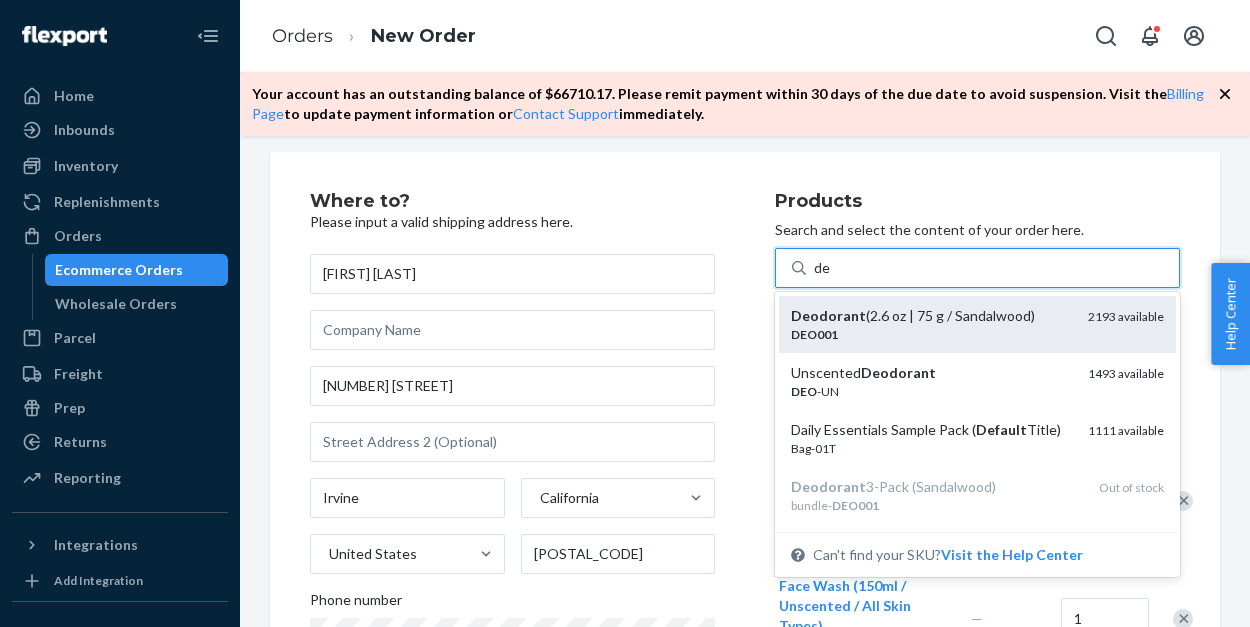 click on "DEO001" at bounding box center (931, 334) 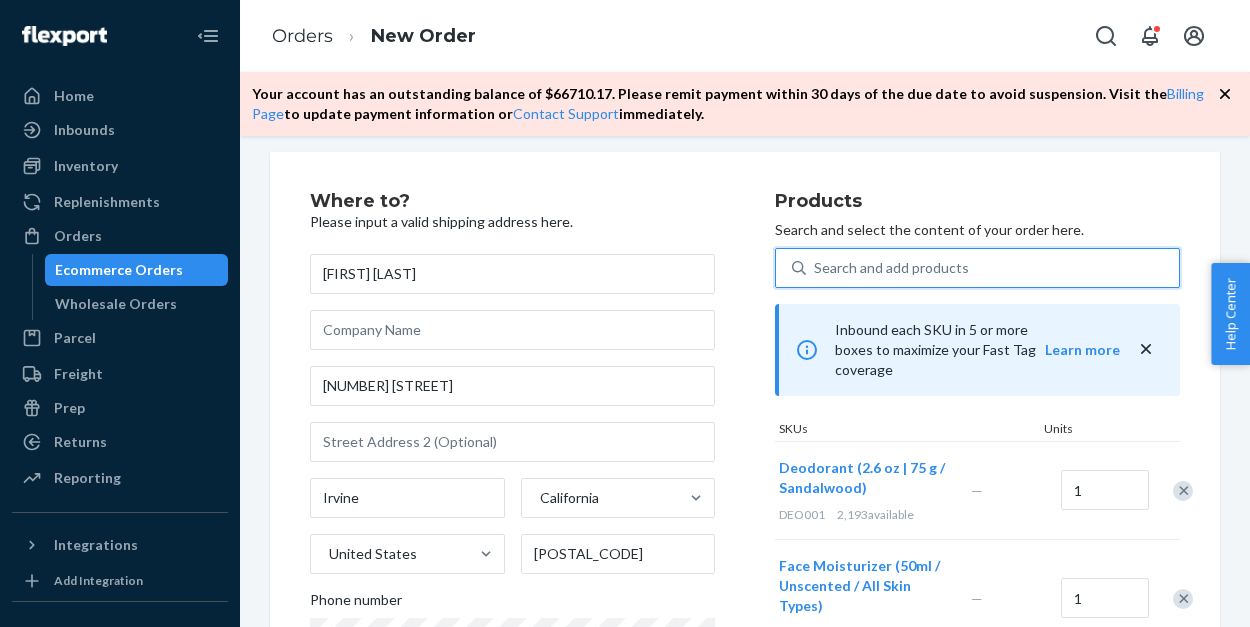 click on "Search and add products" at bounding box center (891, 268) 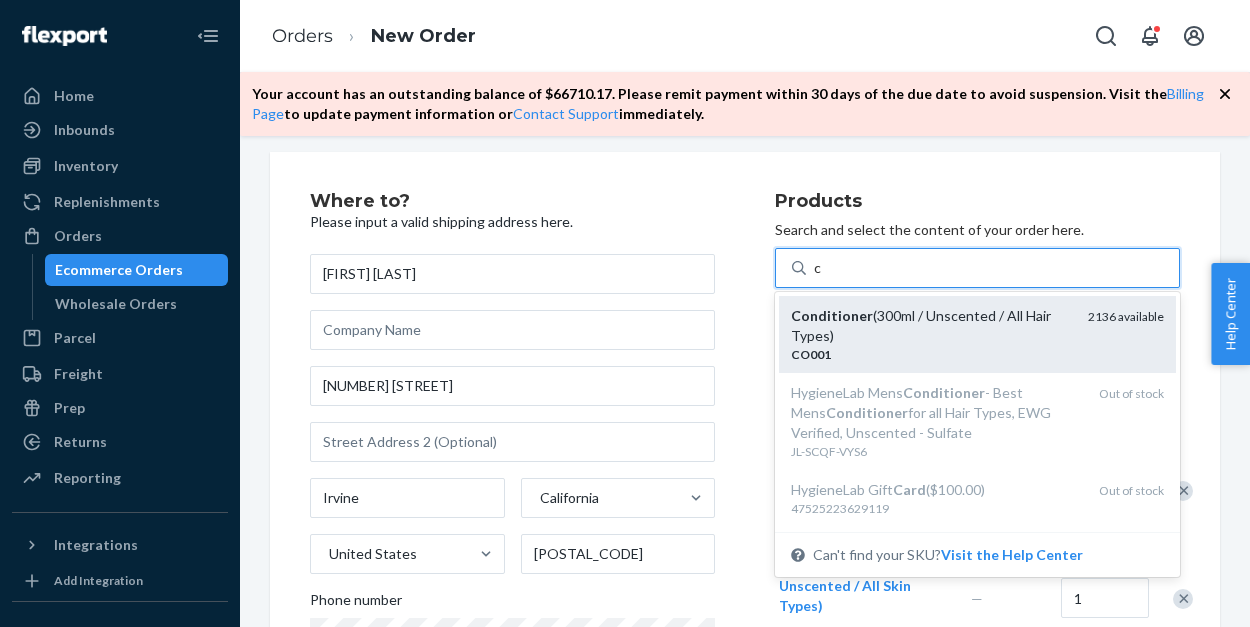 click on "CO001" at bounding box center (931, 354) 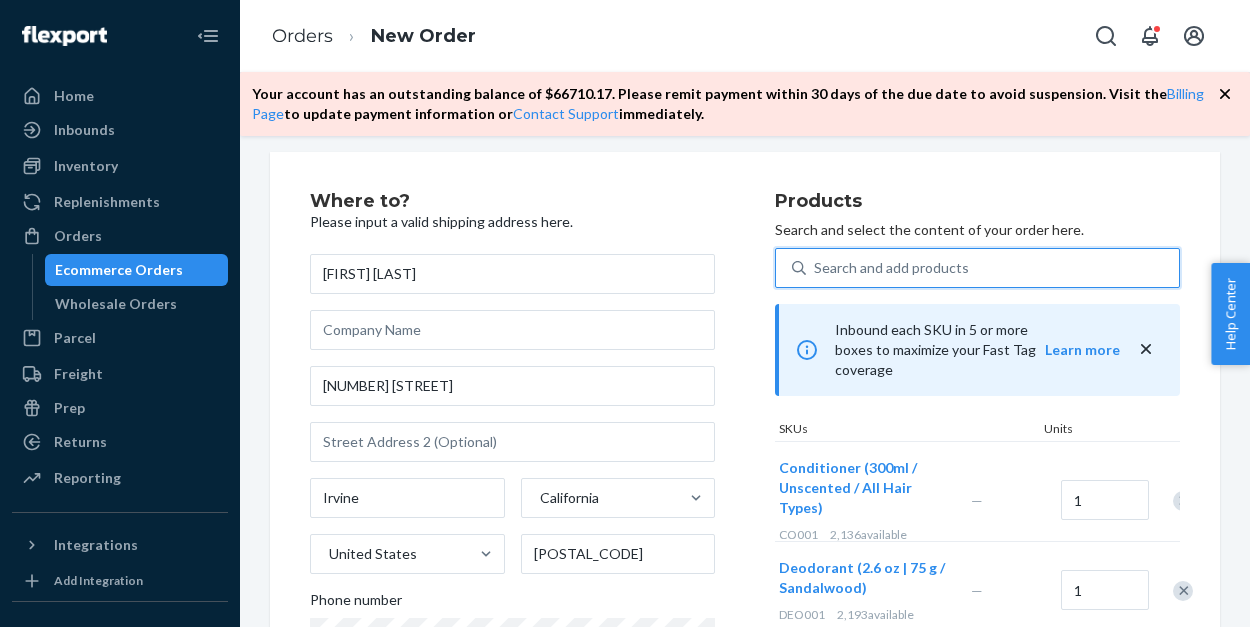 click on "Search and add products" at bounding box center (891, 268) 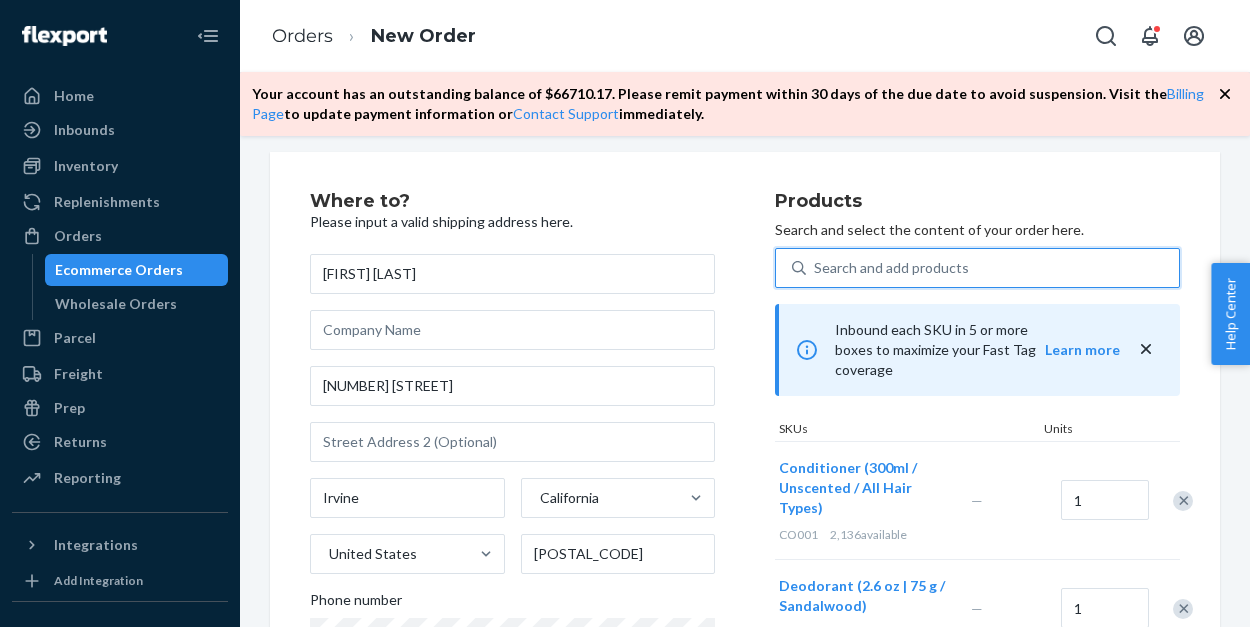type on "l" 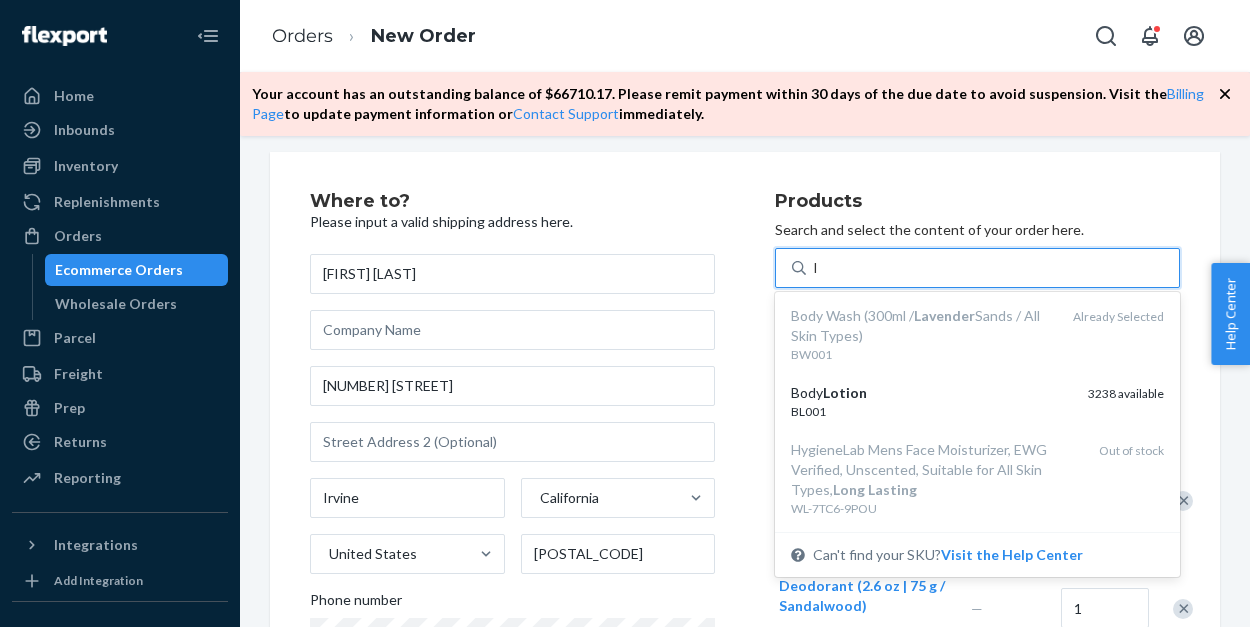 click on "Lotion" at bounding box center (845, 392) 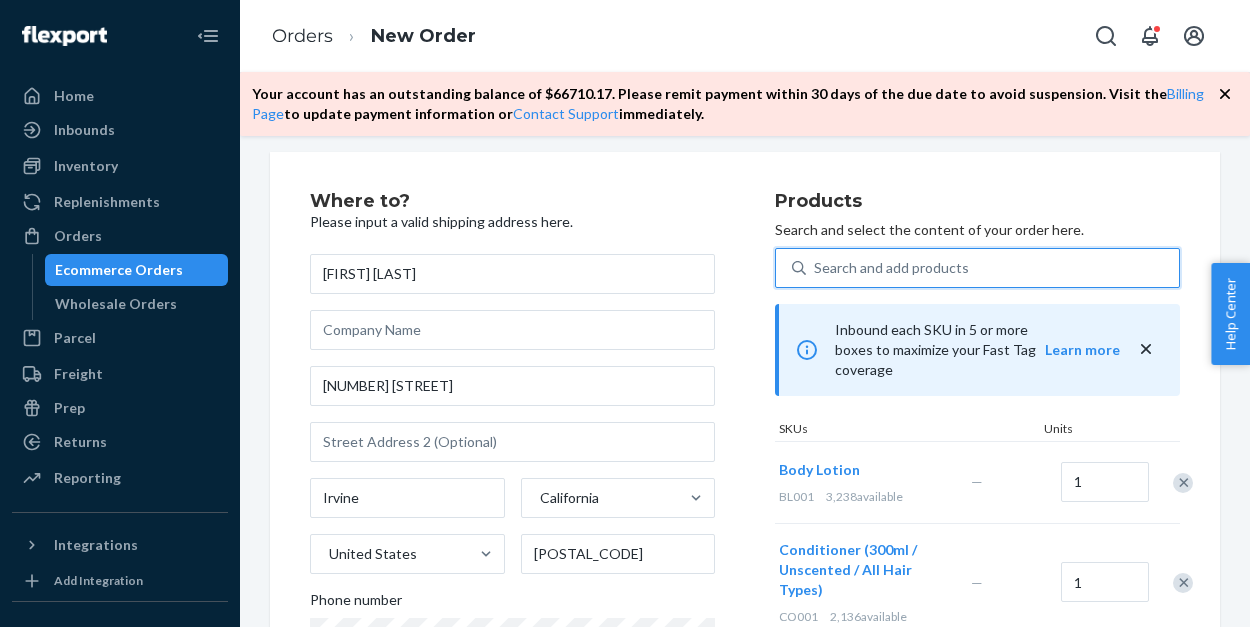 click on "Search and add products" at bounding box center (891, 268) 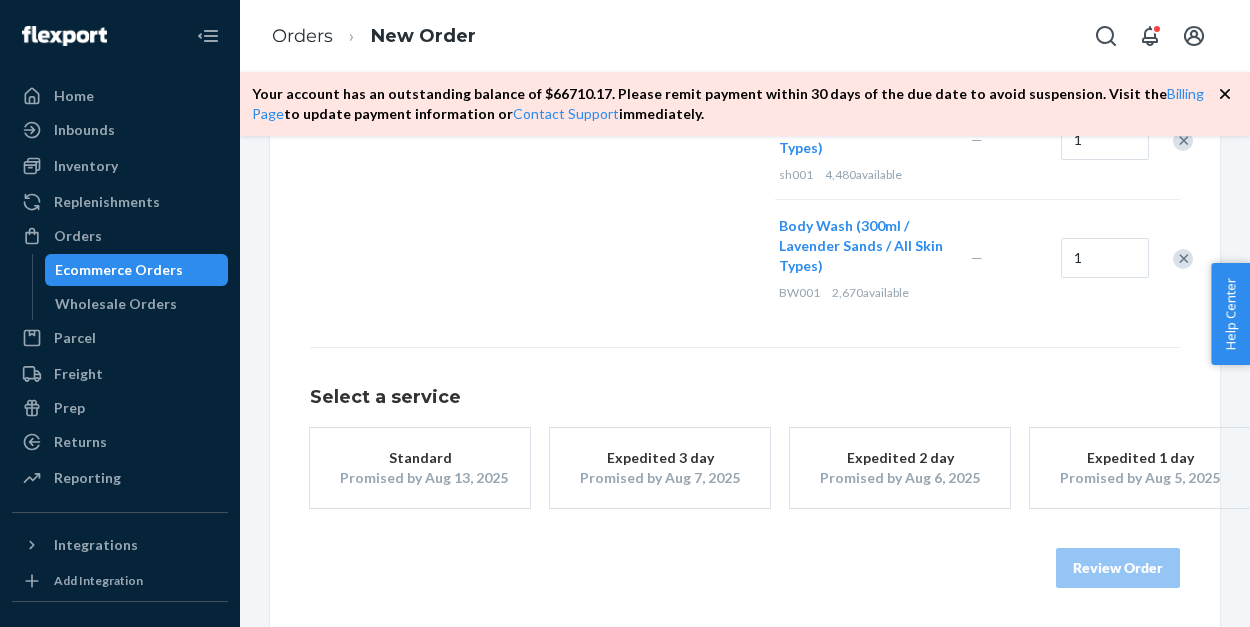 scroll, scrollTop: 907, scrollLeft: 0, axis: vertical 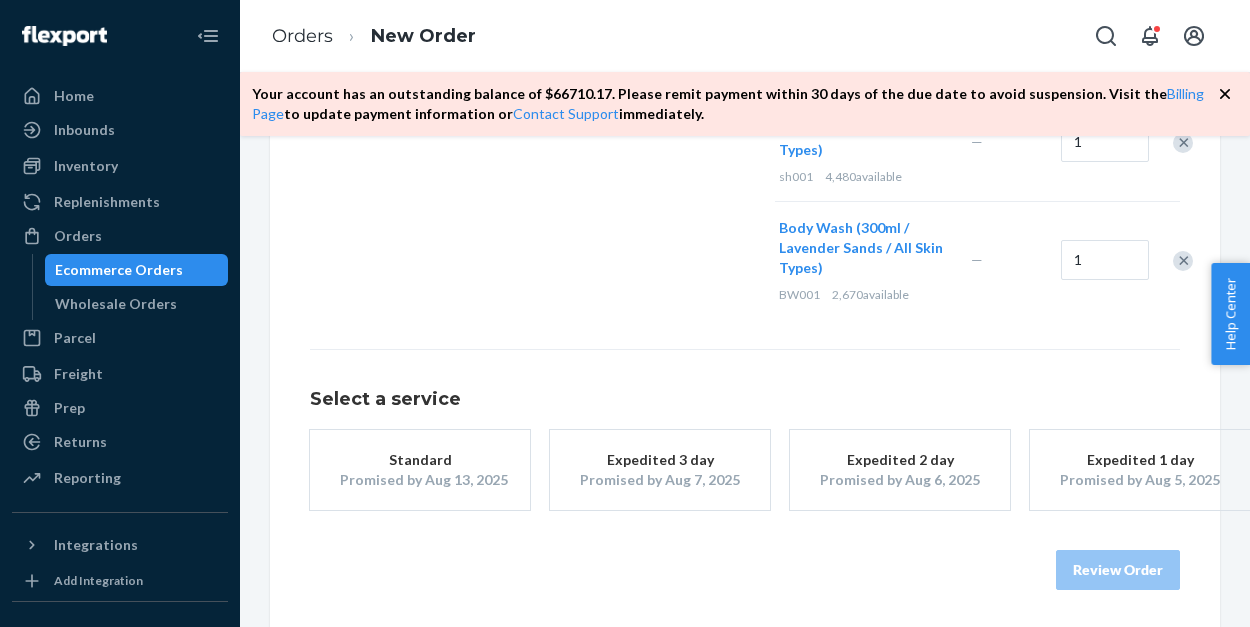 click on "Promised by Aug 13, 2025" at bounding box center (420, 480) 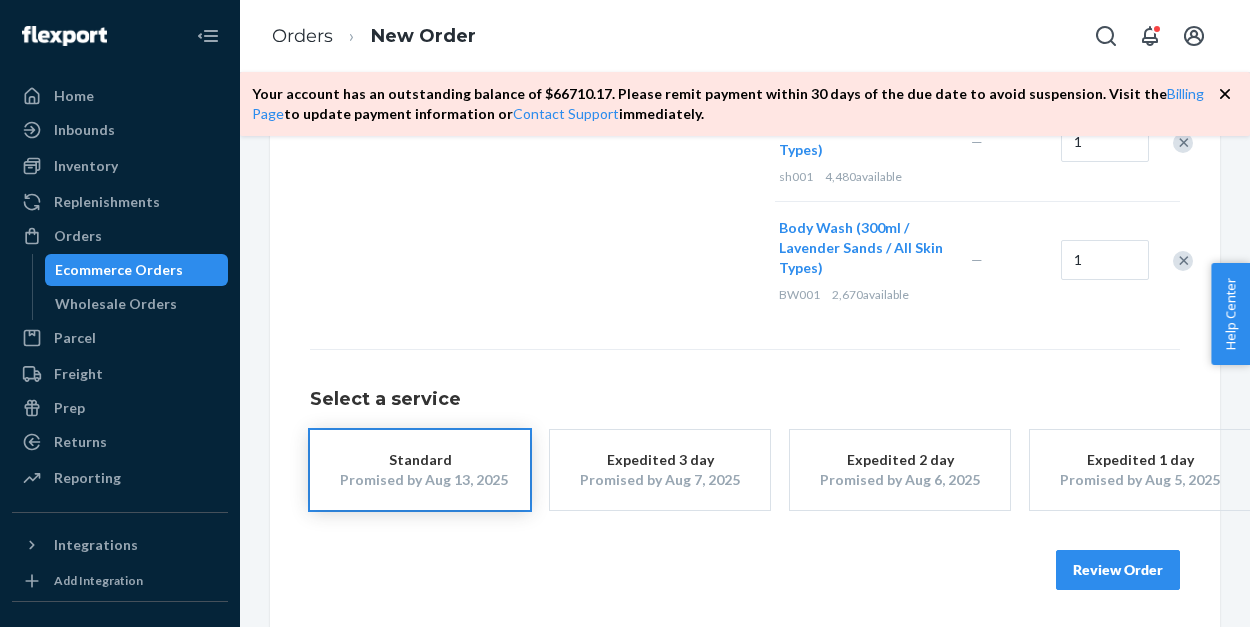 click on "Review Order" at bounding box center [1118, 570] 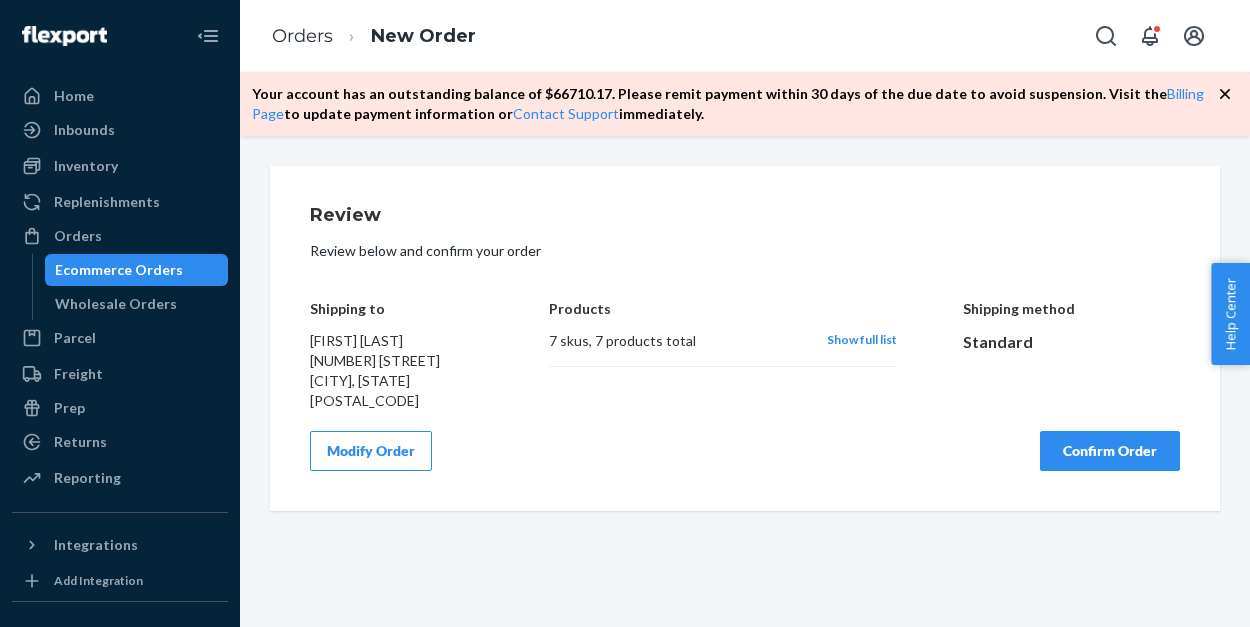 click on "Confirm Order" at bounding box center (1110, 451) 